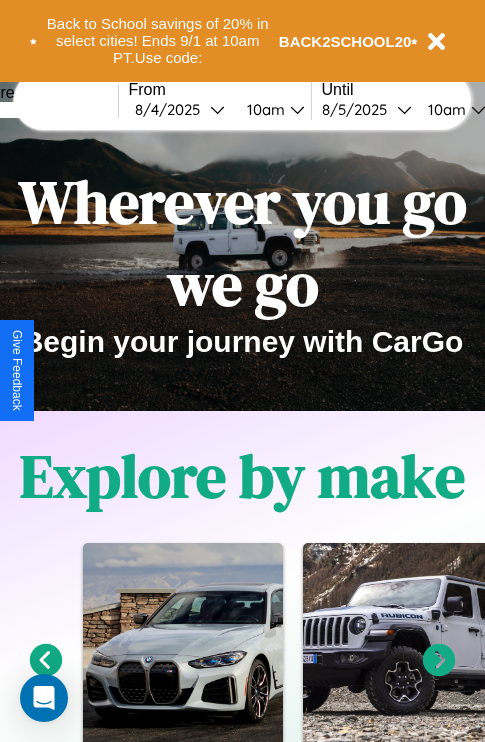 scroll, scrollTop: 0, scrollLeft: 0, axis: both 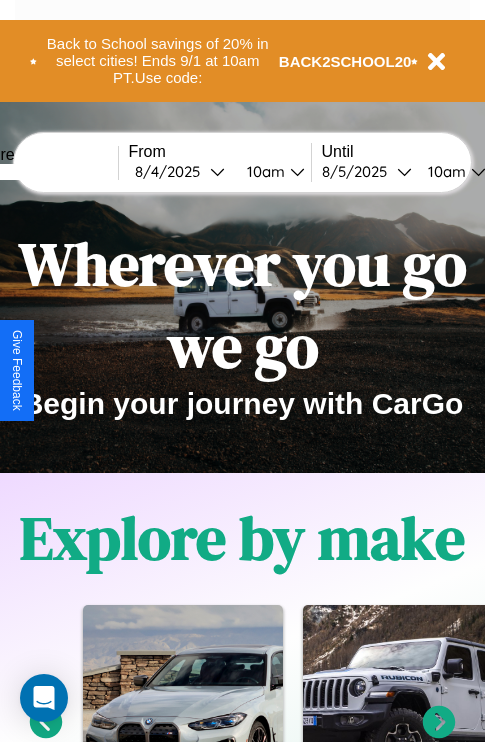 click at bounding box center (43, 172) 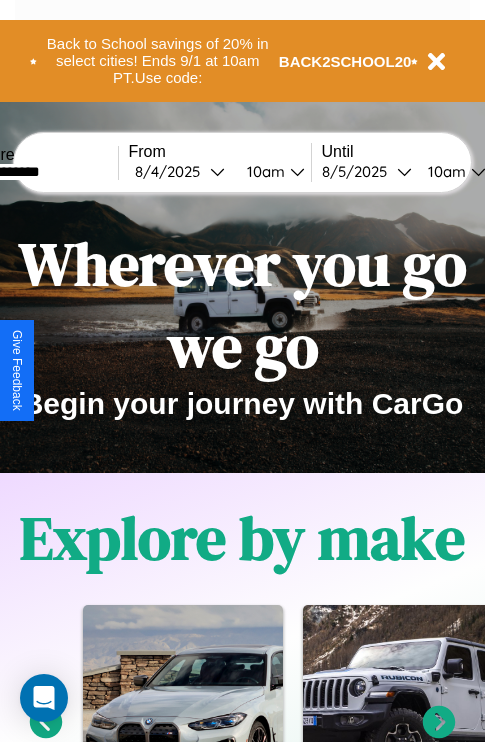 type on "**********" 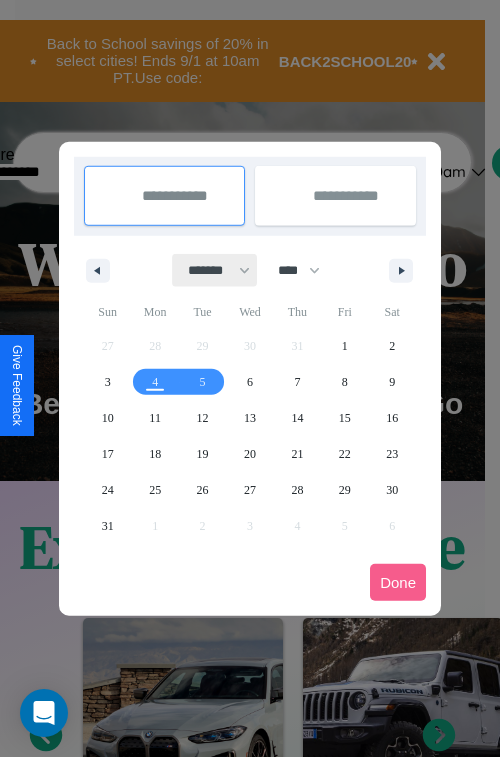 click on "******* ******** ***** ***** *** **** **** ****** ********* ******* ******** ********" at bounding box center (215, 270) 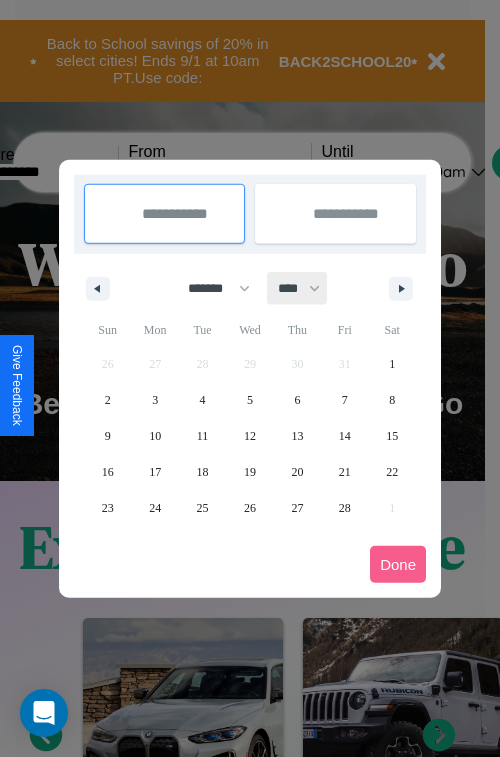 click on "**** **** **** **** **** **** **** **** **** **** **** **** **** **** **** **** **** **** **** **** **** **** **** **** **** **** **** **** **** **** **** **** **** **** **** **** **** **** **** **** **** **** **** **** **** **** **** **** **** **** **** **** **** **** **** **** **** **** **** **** **** **** **** **** **** **** **** **** **** **** **** **** **** **** **** **** **** **** **** **** **** **** **** **** **** **** **** **** **** **** **** **** **** **** **** **** **** **** **** **** **** **** **** **** **** **** **** **** **** **** **** **** **** **** **** **** **** **** **** **** ****" at bounding box center (298, 288) 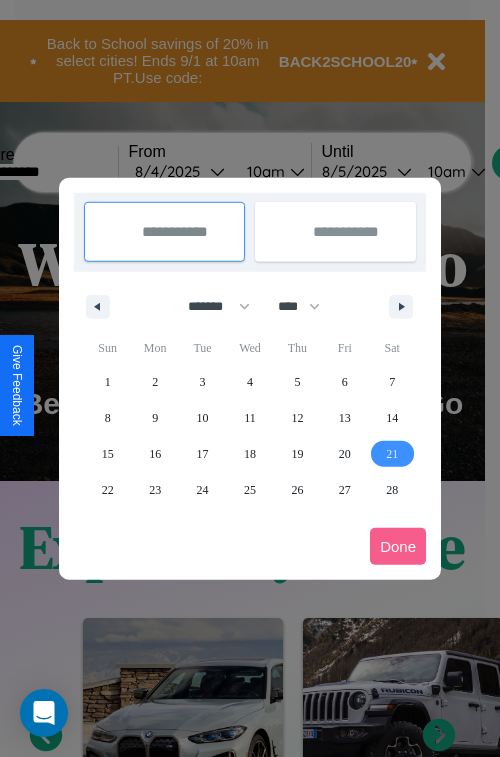 click on "21" at bounding box center [392, 454] 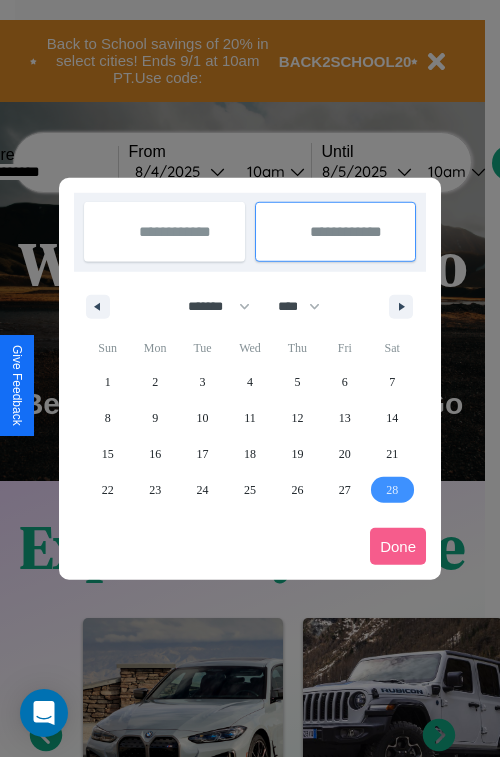 click on "28" at bounding box center [392, 490] 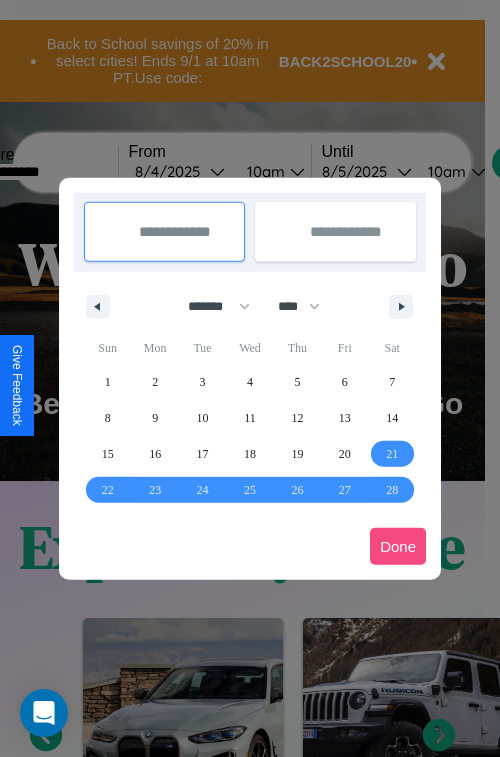 click on "Done" at bounding box center (398, 546) 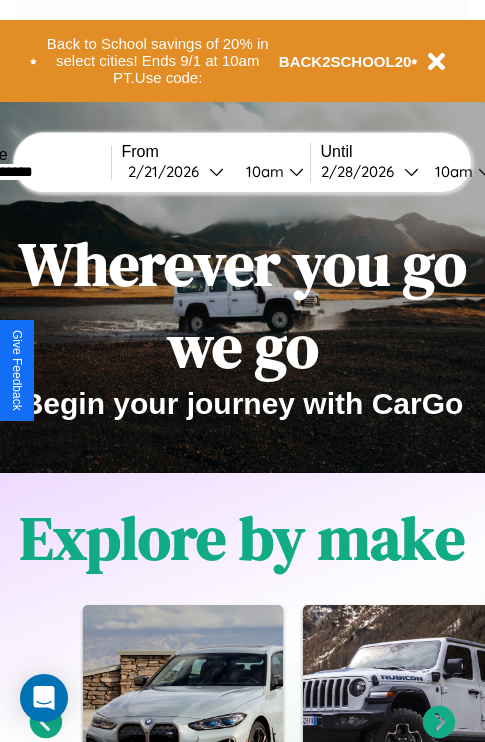 scroll, scrollTop: 0, scrollLeft: 75, axis: horizontal 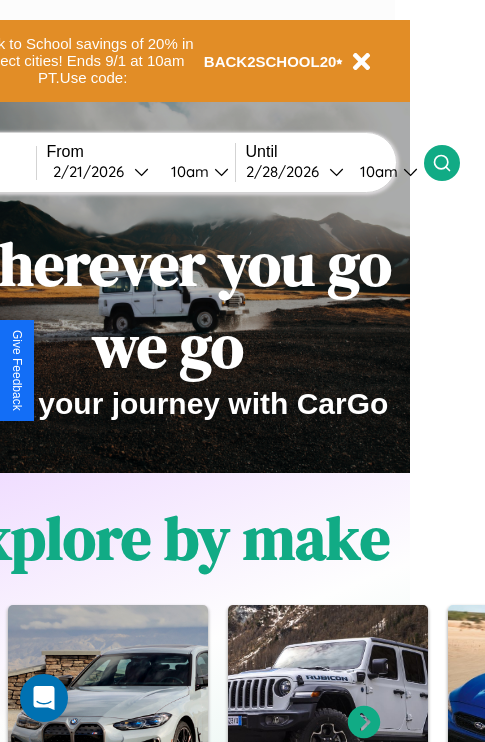 click 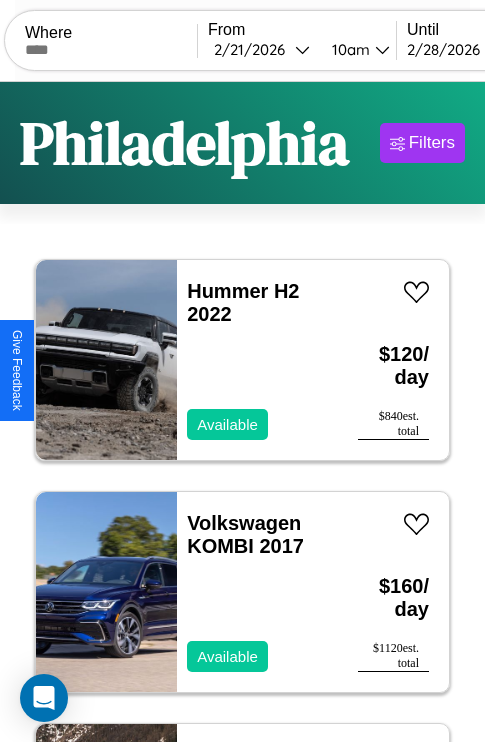 scroll, scrollTop: 66, scrollLeft: 0, axis: vertical 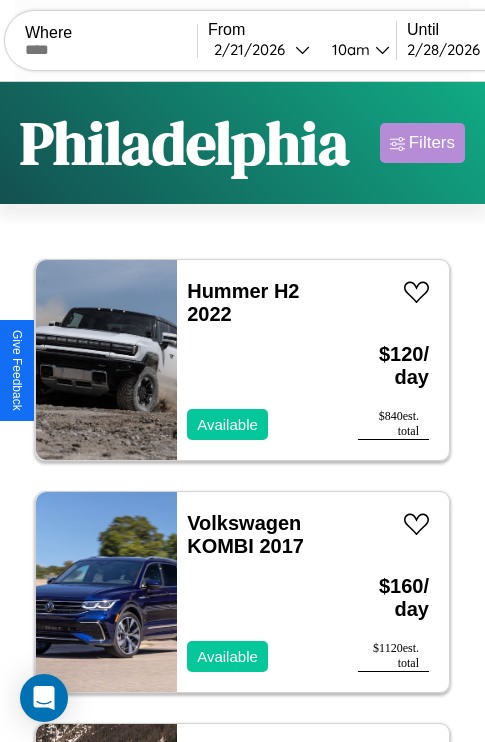 click on "Filters" at bounding box center (432, 143) 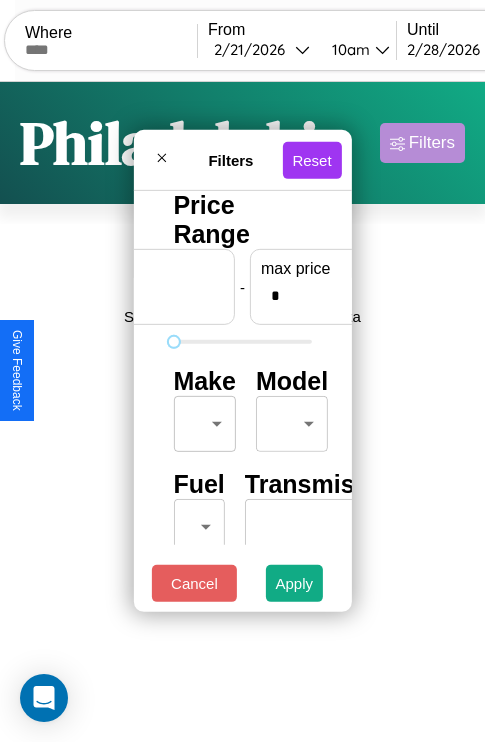 scroll, scrollTop: 0, scrollLeft: 124, axis: horizontal 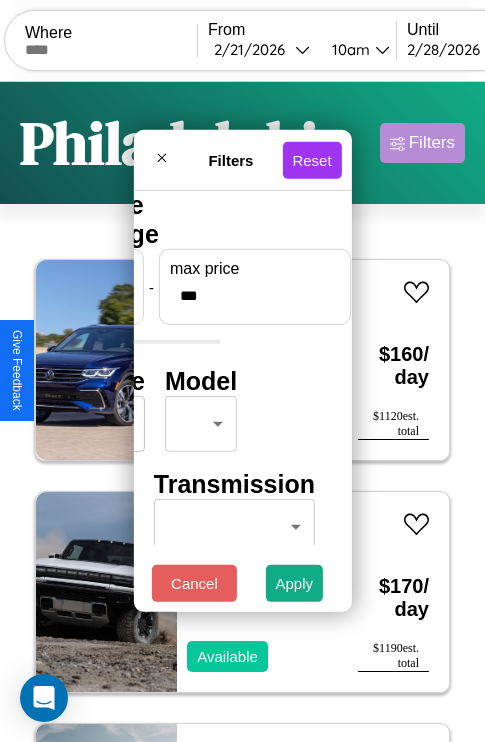 type on "***" 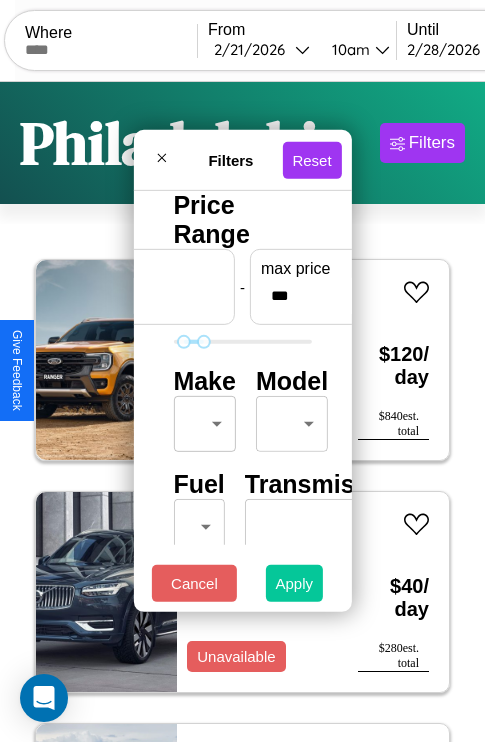 type on "**" 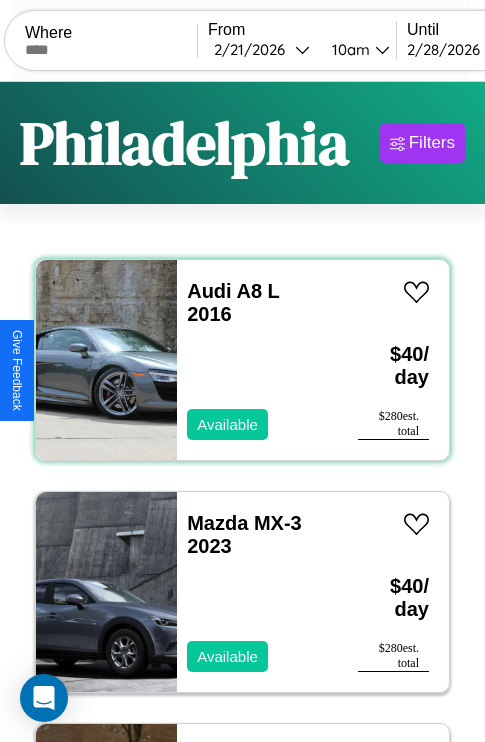 click on "Audi   A8 L   2016 Available" at bounding box center (257, 360) 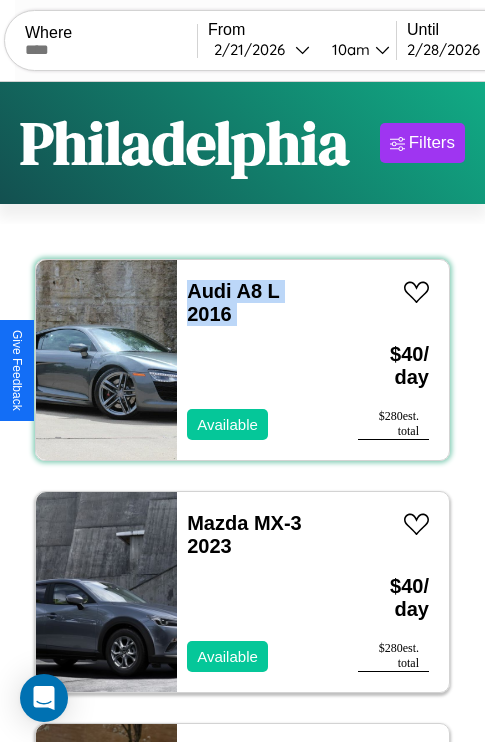 click on "Audi   A8 L   2016 Available" at bounding box center (257, 360) 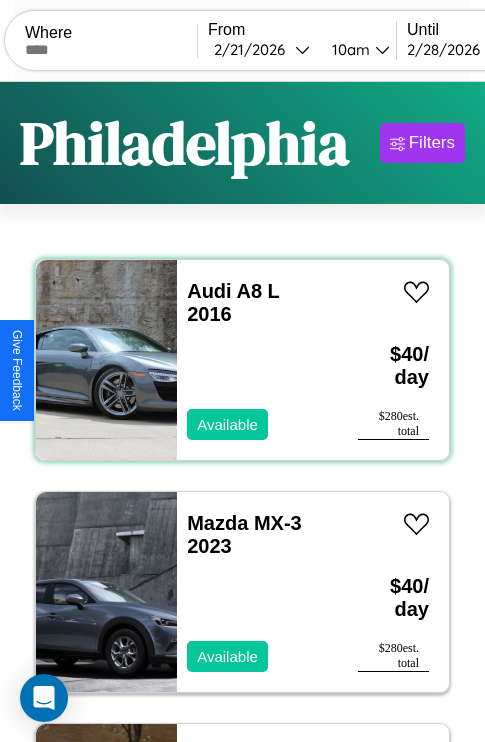 click on "Audi   A8 L   2016 Available" at bounding box center [257, 360] 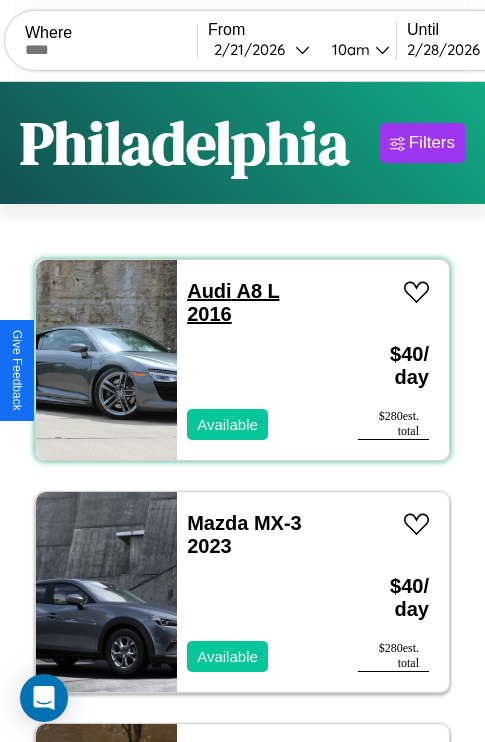 click on "Audi   A8 L   2016" at bounding box center [233, 302] 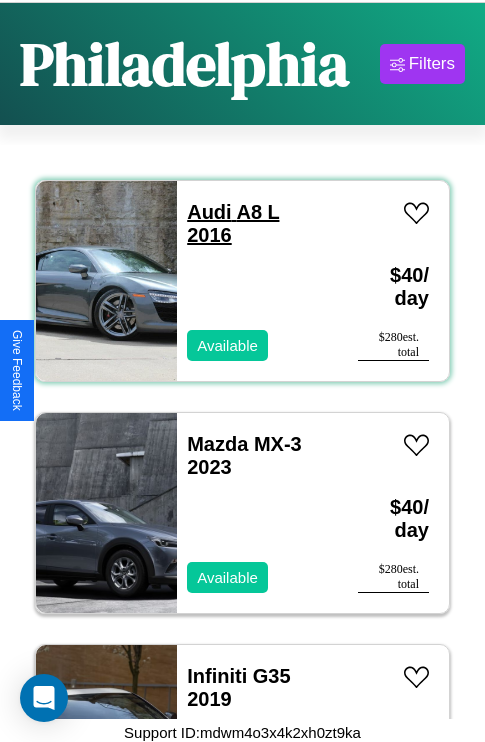 scroll, scrollTop: 134, scrollLeft: 0, axis: vertical 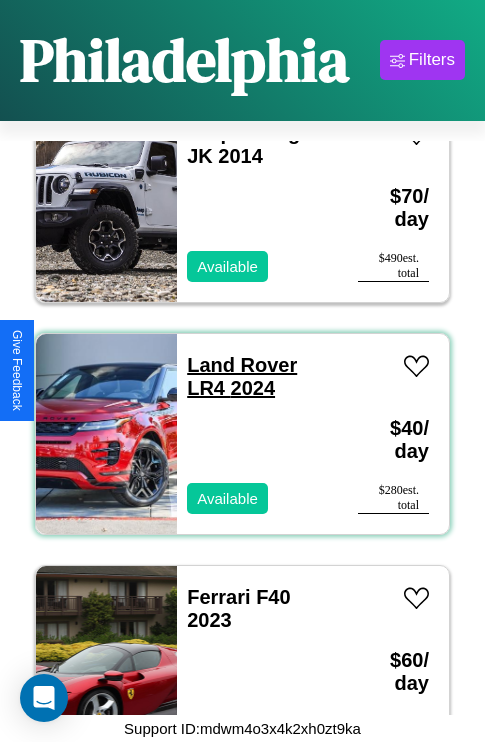 click on "Land Rover   LR4   2024" at bounding box center (242, 376) 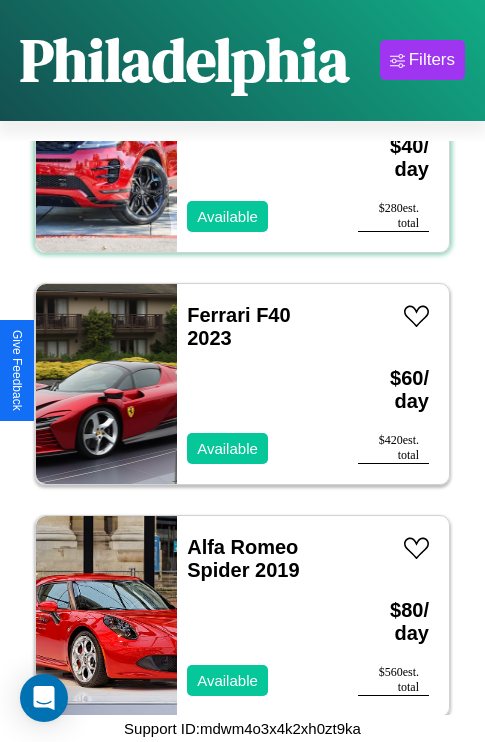 scroll, scrollTop: 2702, scrollLeft: 0, axis: vertical 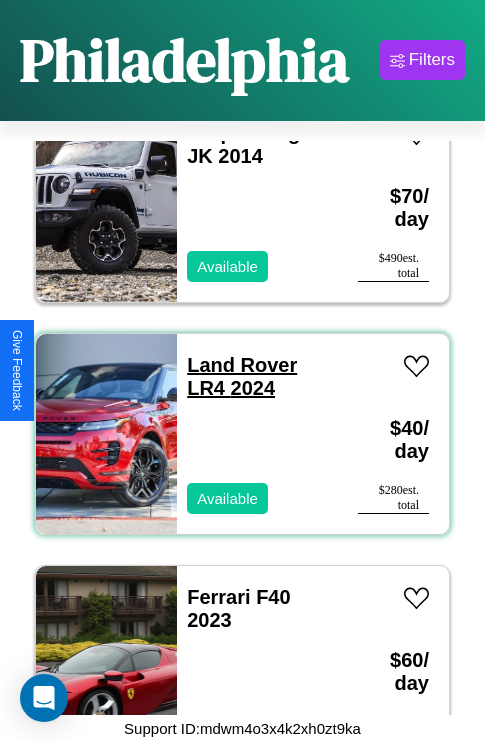 click on "Land Rover   LR4   2024" at bounding box center [242, 376] 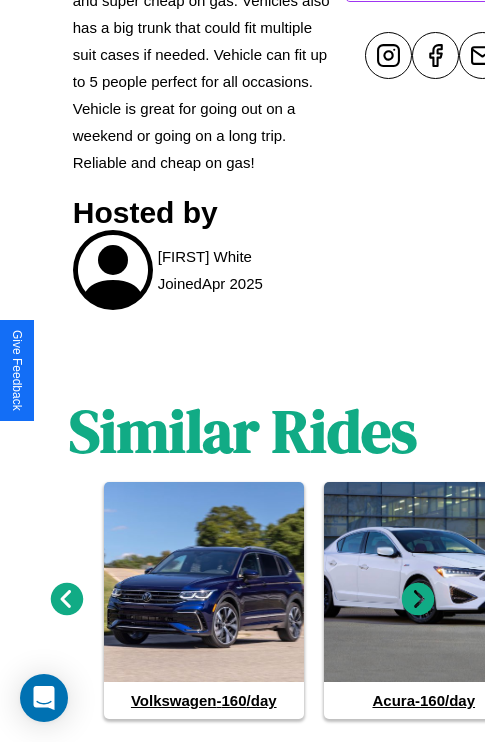 scroll, scrollTop: 1055, scrollLeft: 0, axis: vertical 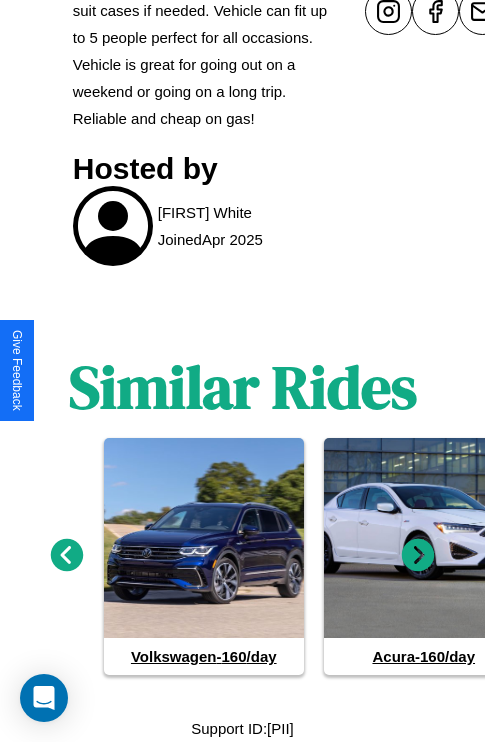 click 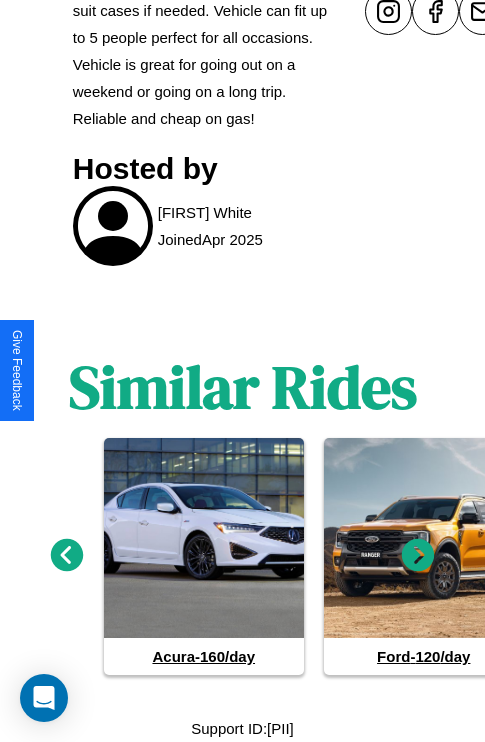 click 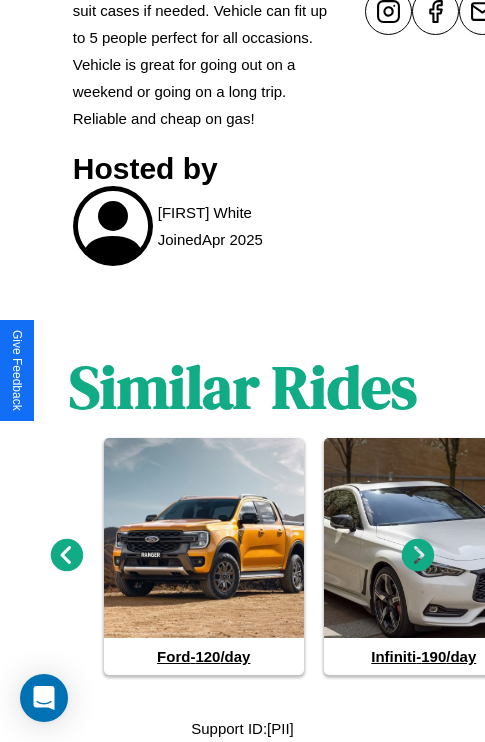 click 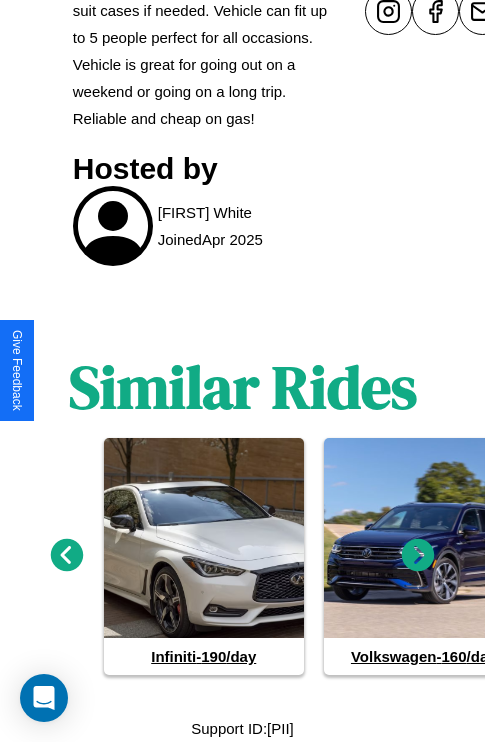 click 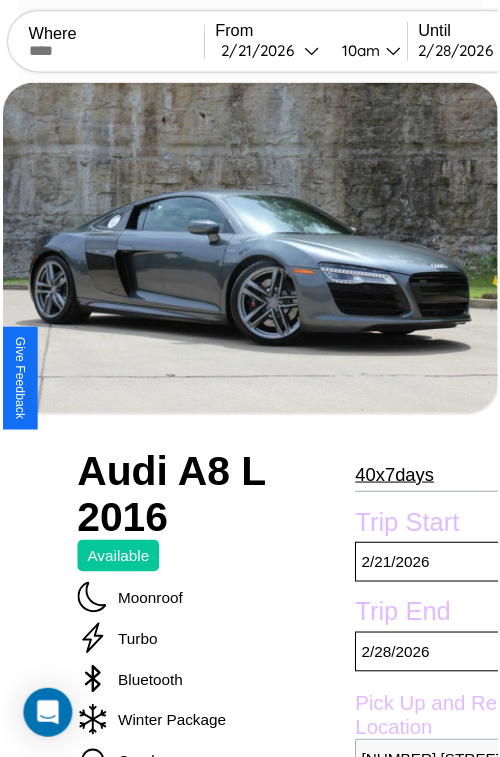 scroll, scrollTop: 180, scrollLeft: 80, axis: both 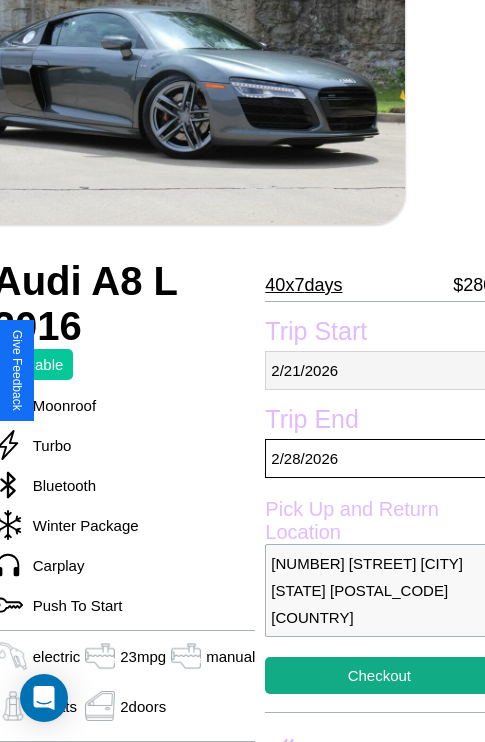click on "2 / 21 / 2026" at bounding box center (379, 370) 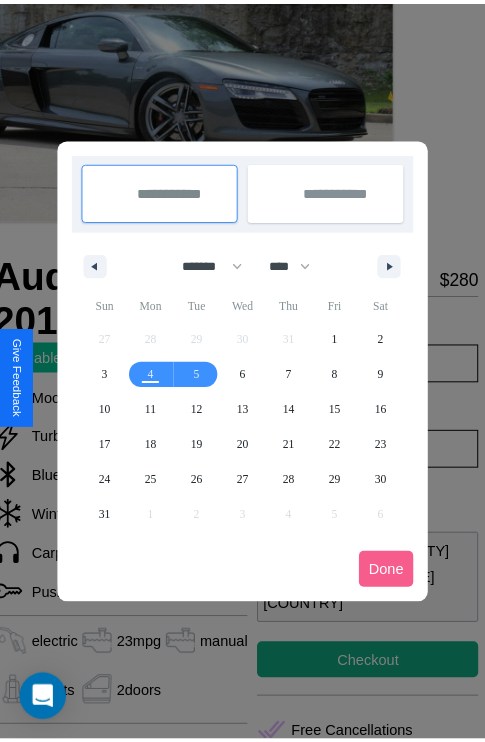 scroll, scrollTop: 0, scrollLeft: 80, axis: horizontal 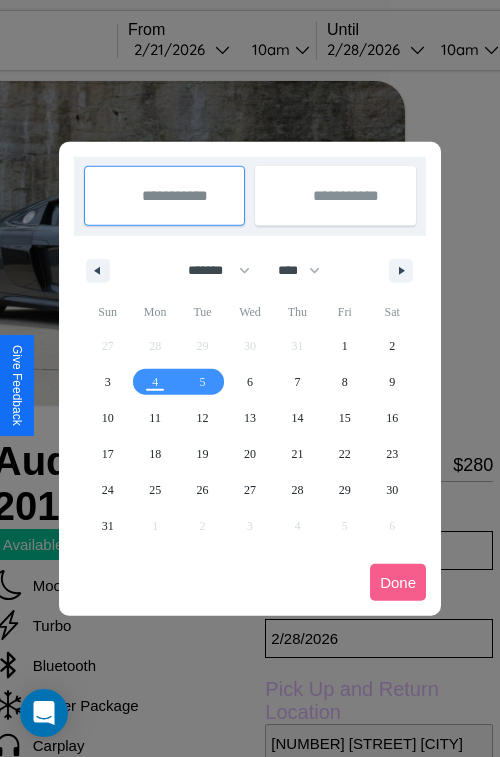 click at bounding box center (250, 378) 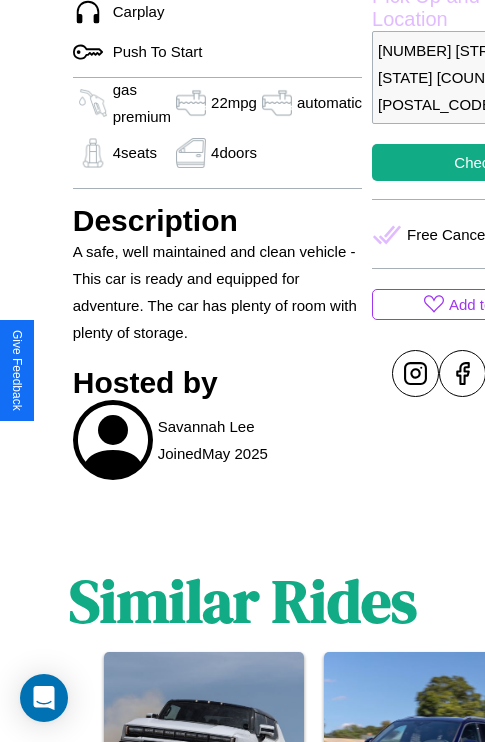 scroll, scrollTop: 908, scrollLeft: 0, axis: vertical 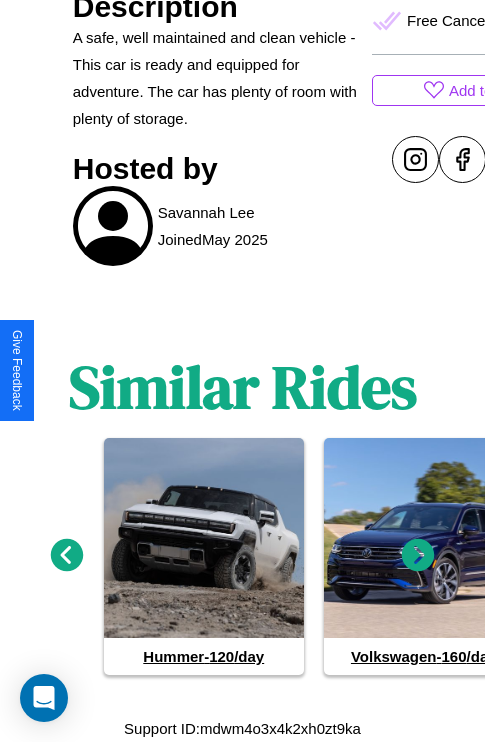 click 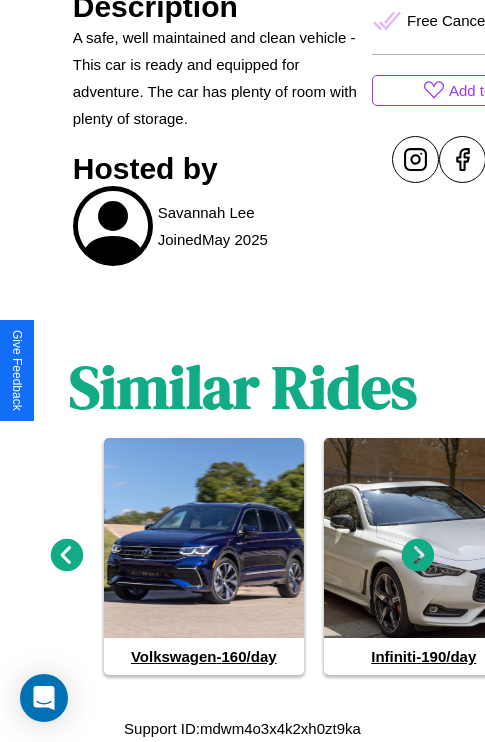 click 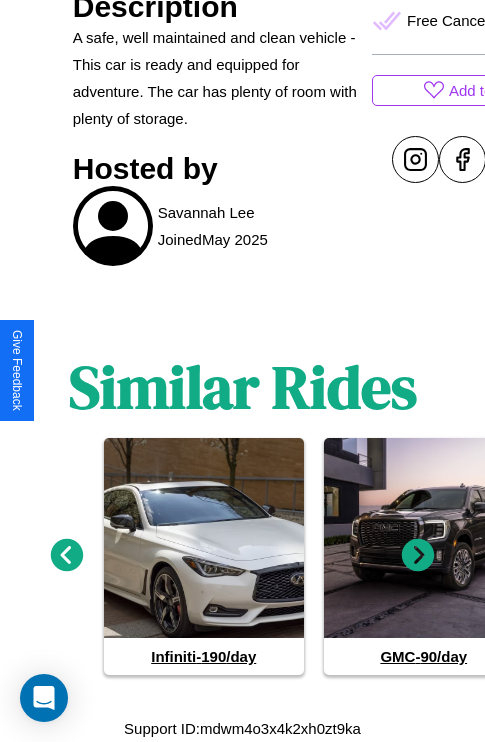 click 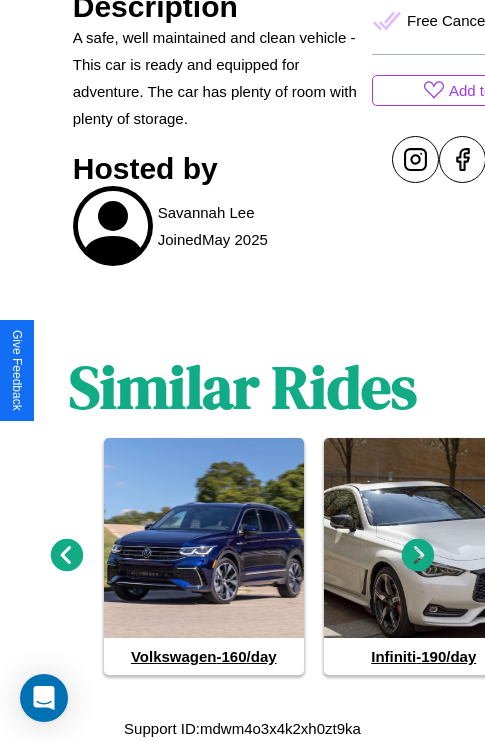 click 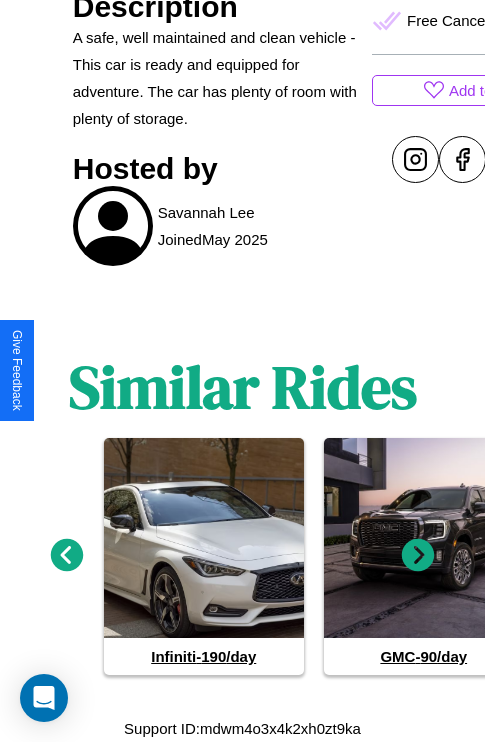 click 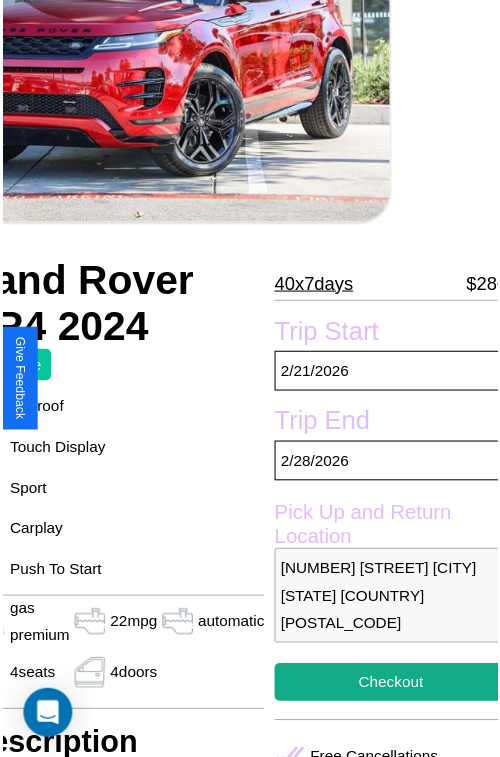 scroll, scrollTop: 180, scrollLeft: 107, axis: both 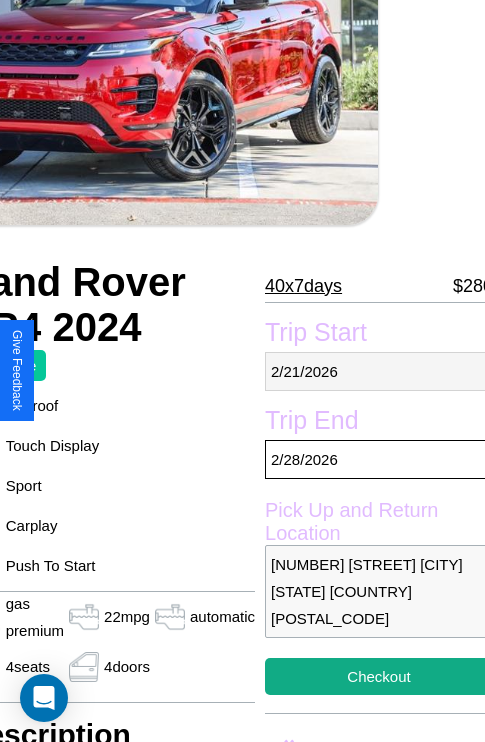 click on "2 / 21 / 2026" at bounding box center [379, 371] 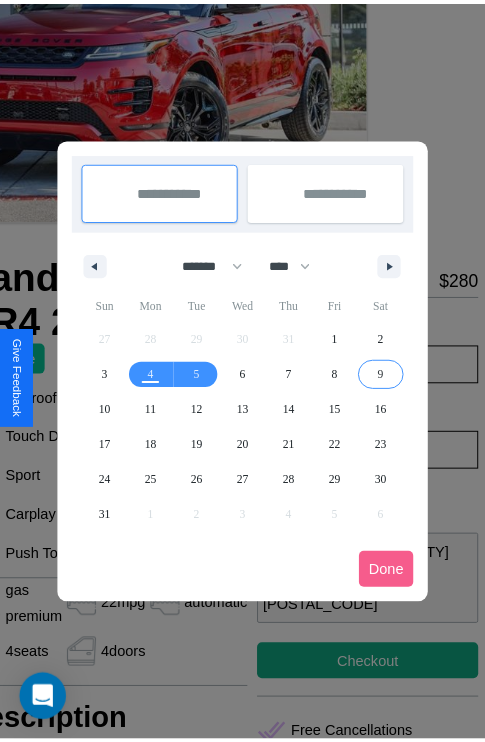 scroll, scrollTop: 0, scrollLeft: 107, axis: horizontal 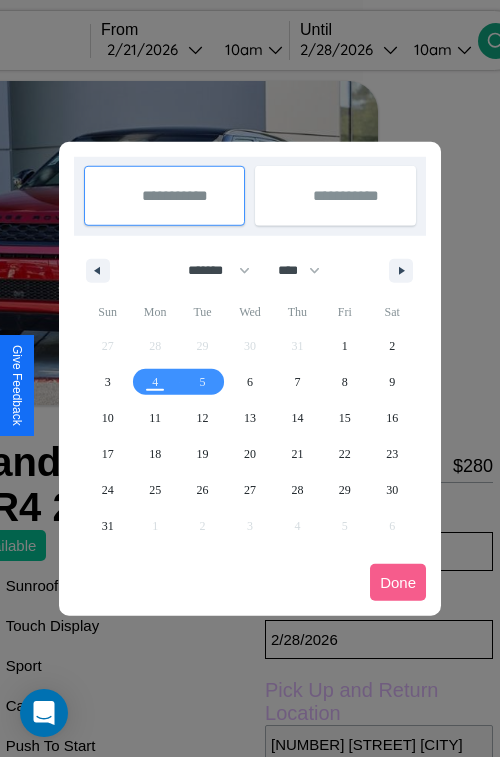 click at bounding box center (250, 378) 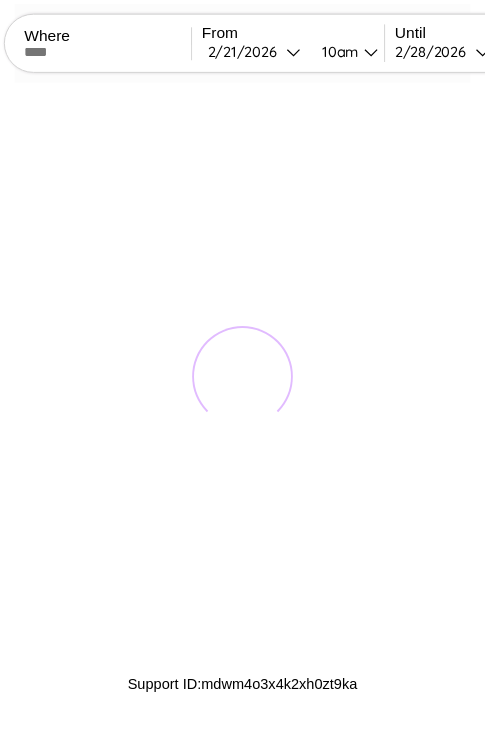 scroll, scrollTop: 0, scrollLeft: 0, axis: both 